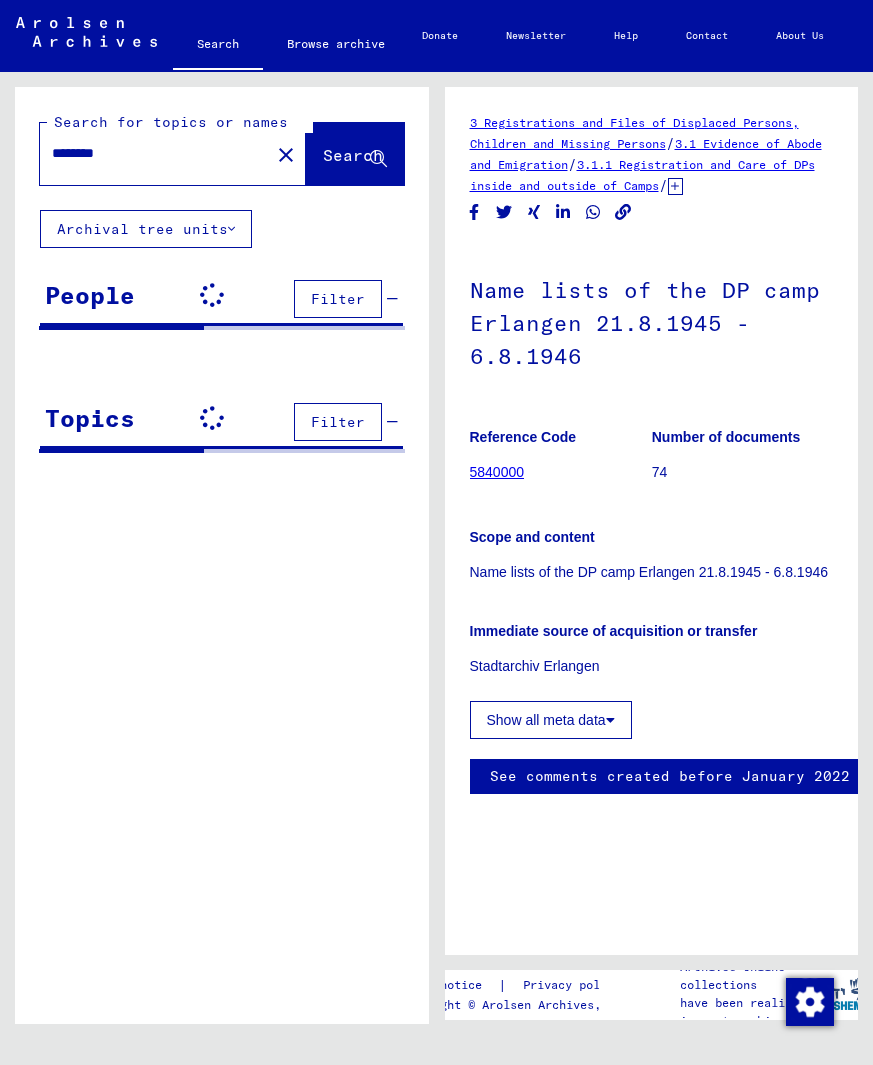 scroll, scrollTop: 0, scrollLeft: 0, axis: both 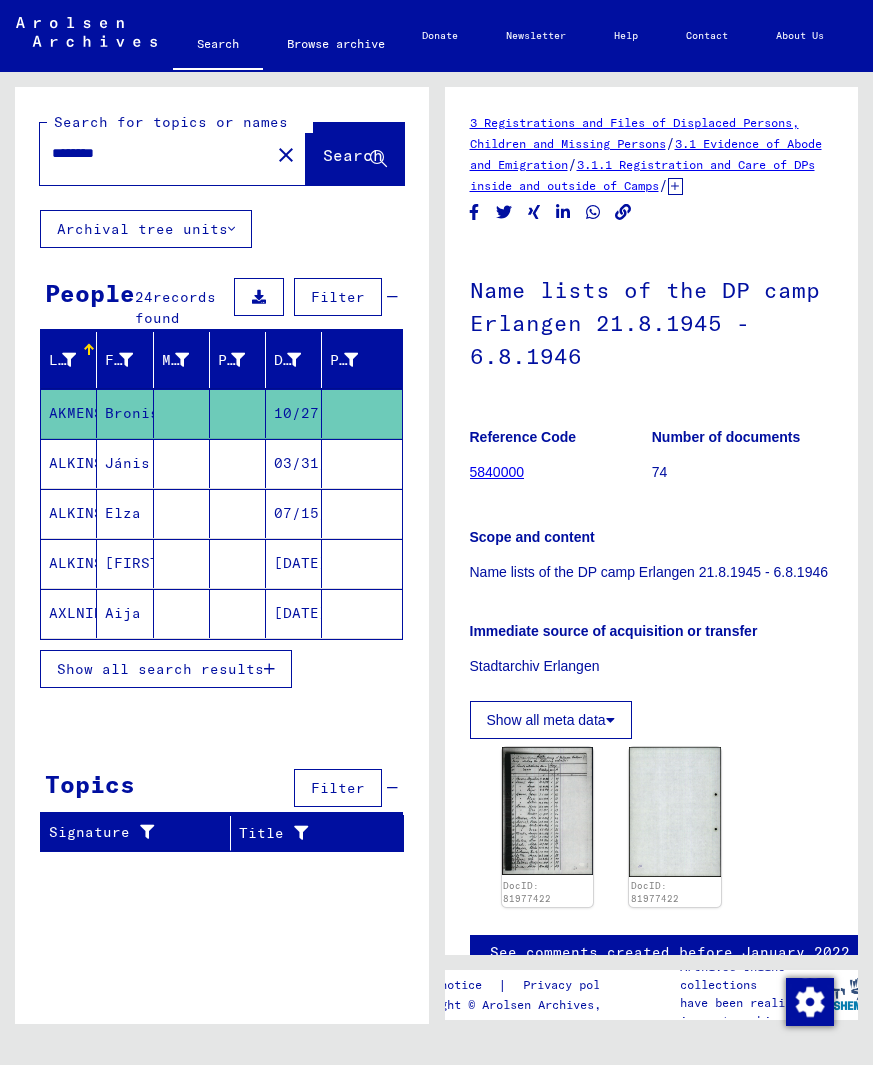 click on "********" at bounding box center (155, 153) 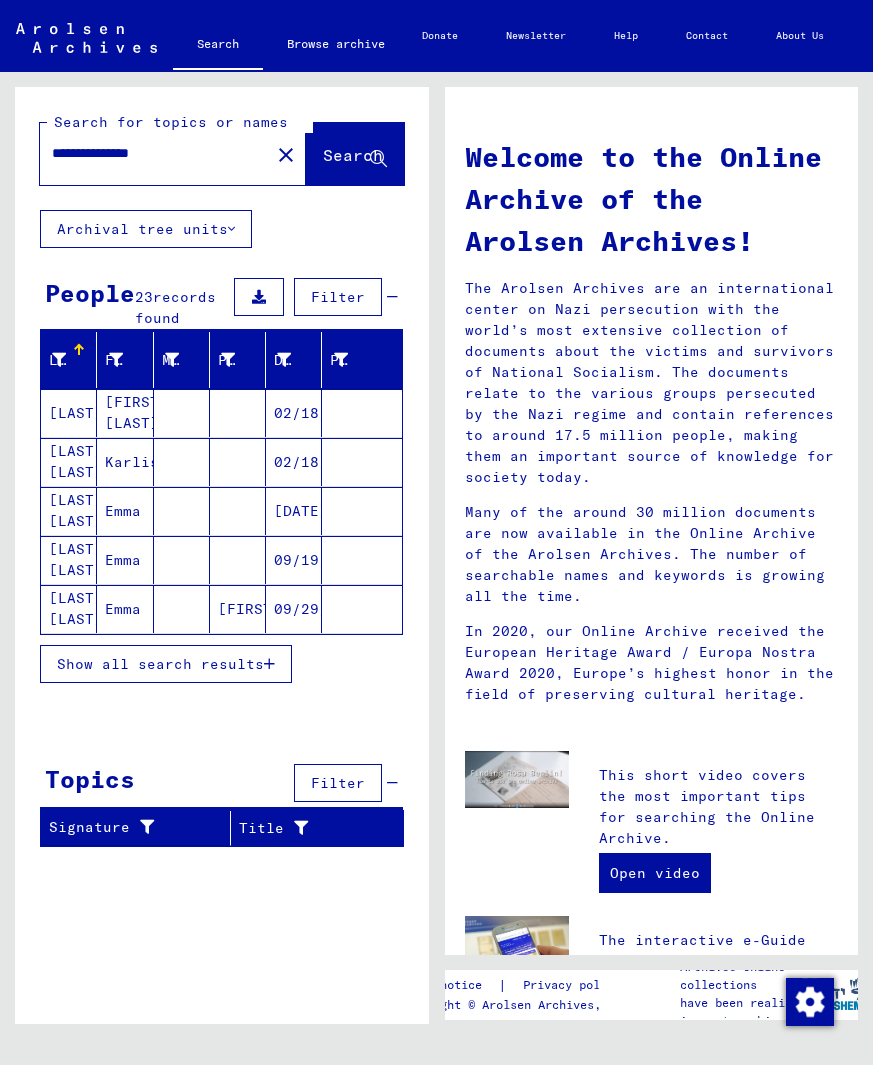 click on "Karlis" at bounding box center (125, 511) 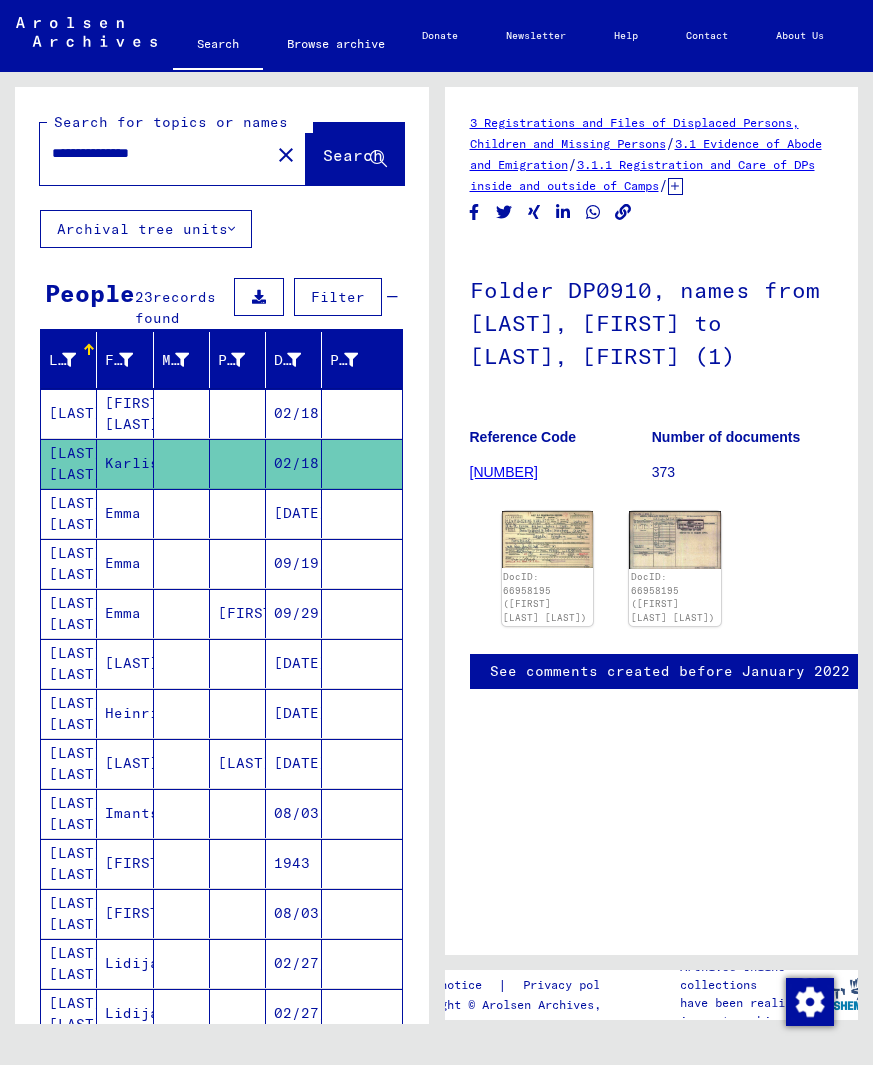 scroll, scrollTop: 0, scrollLeft: 0, axis: both 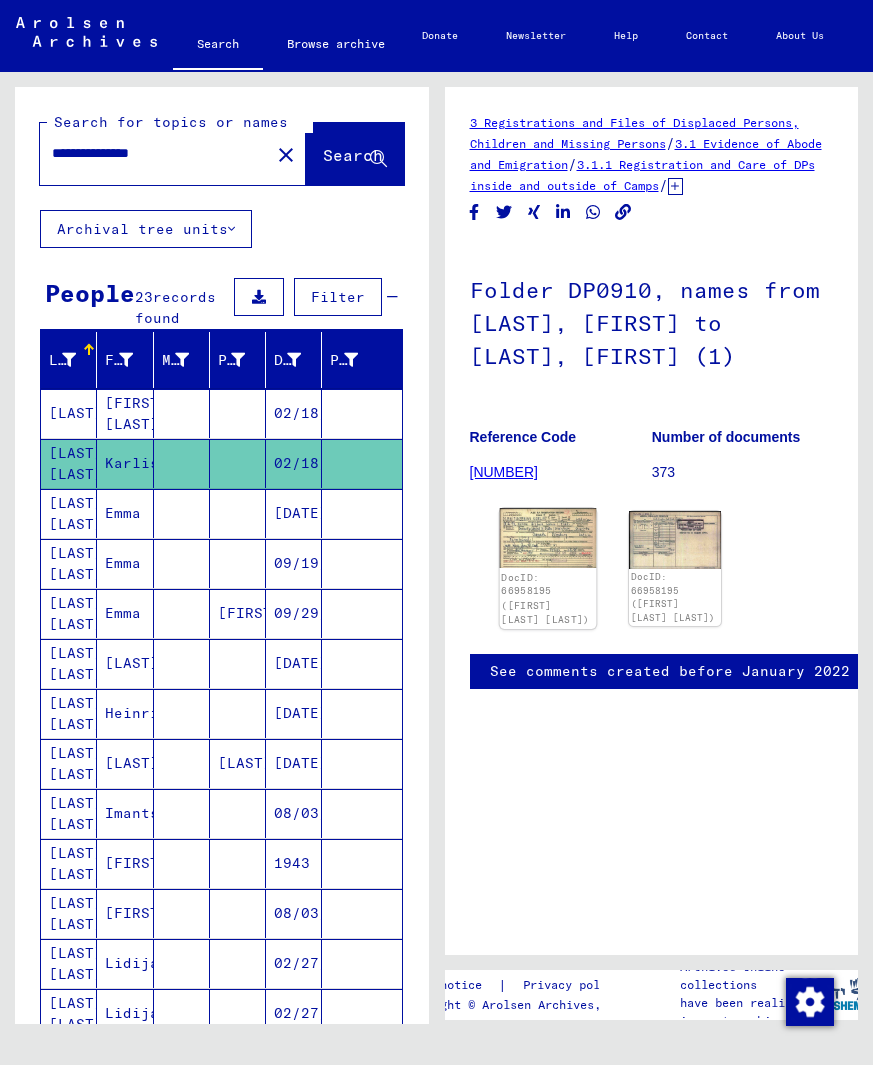 click 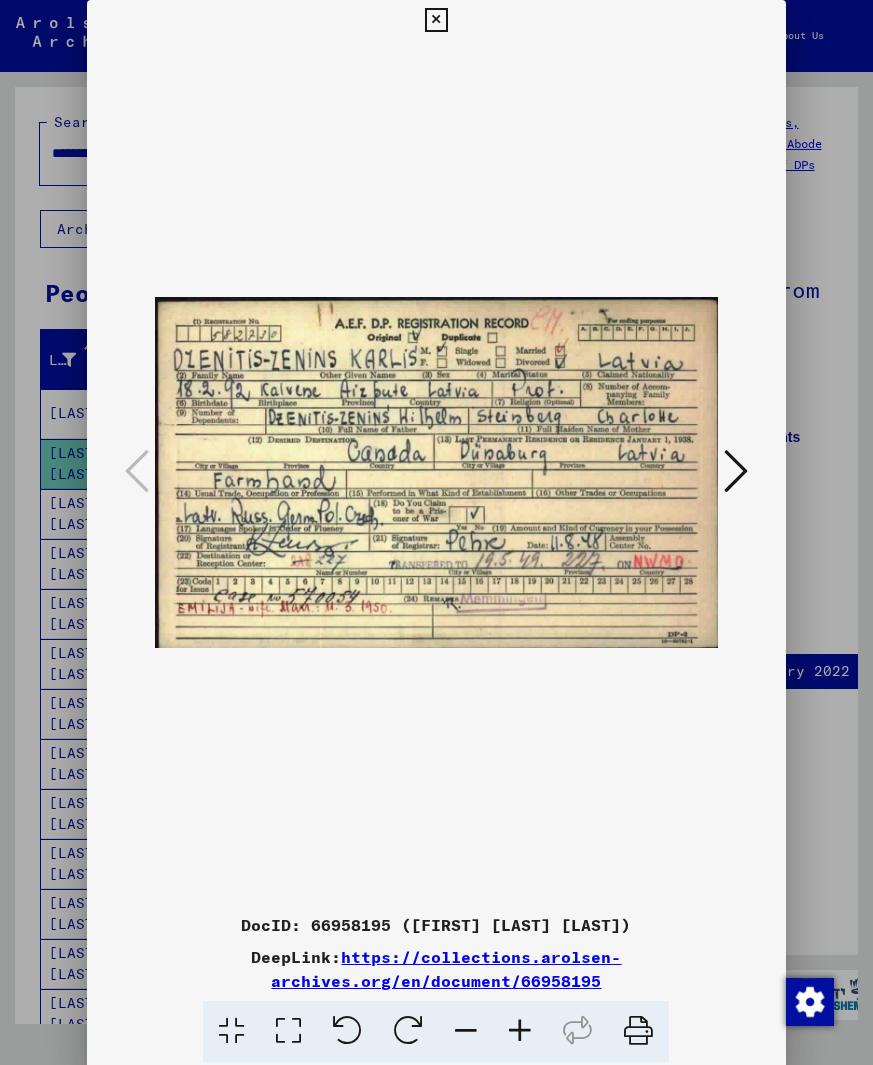 click at bounding box center (638, 1031) 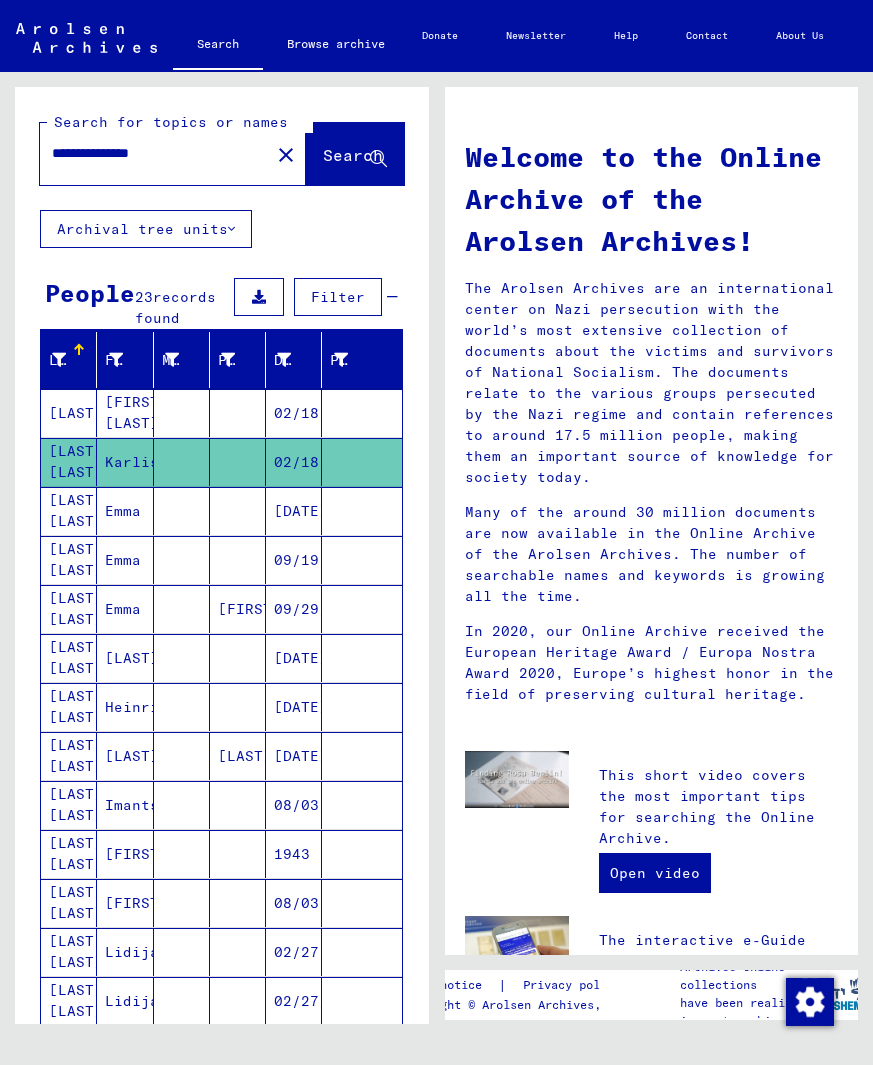 click on "[FIRST] [LAST]" at bounding box center [125, 462] 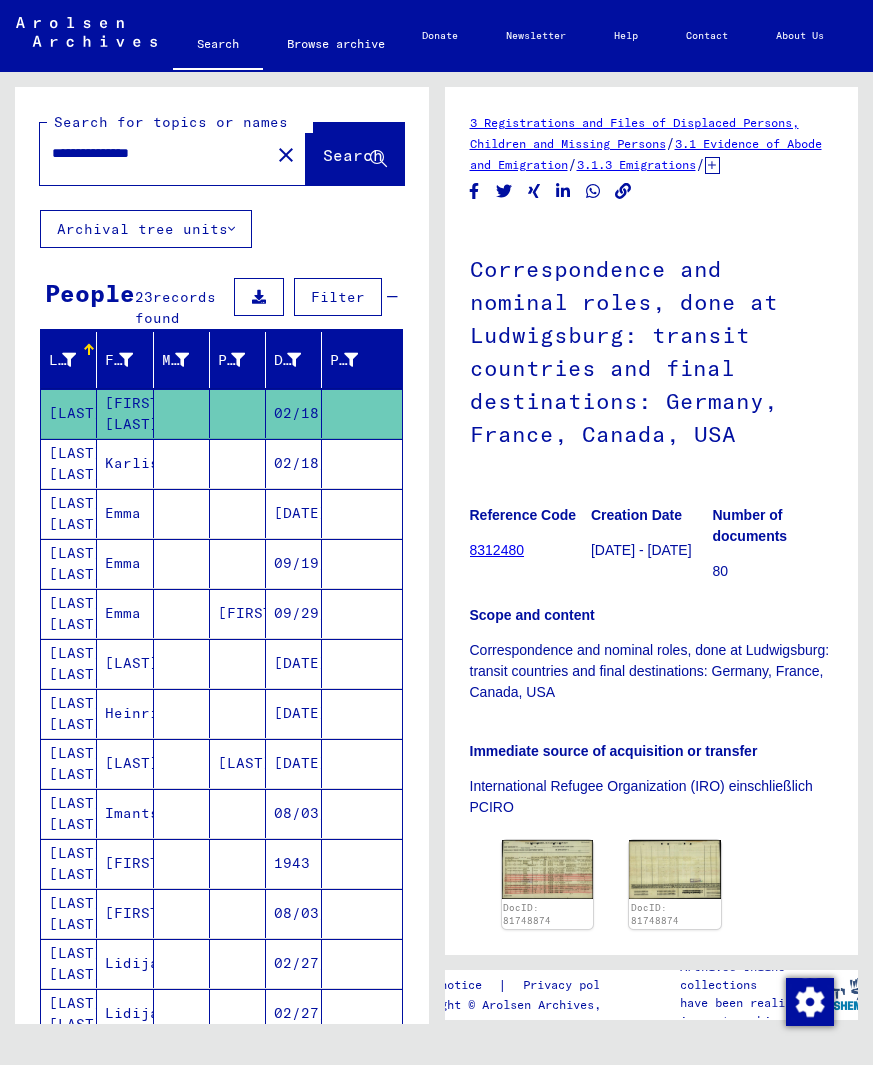 scroll, scrollTop: 0, scrollLeft: 0, axis: both 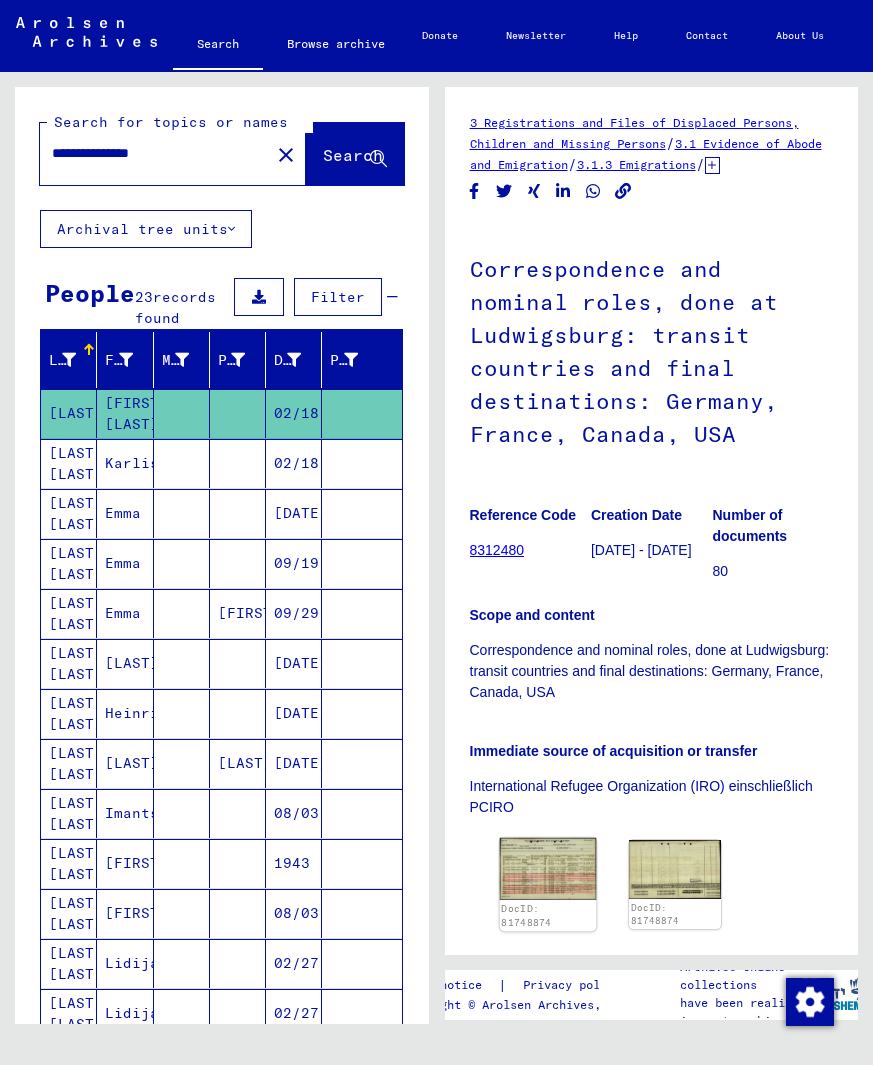 click 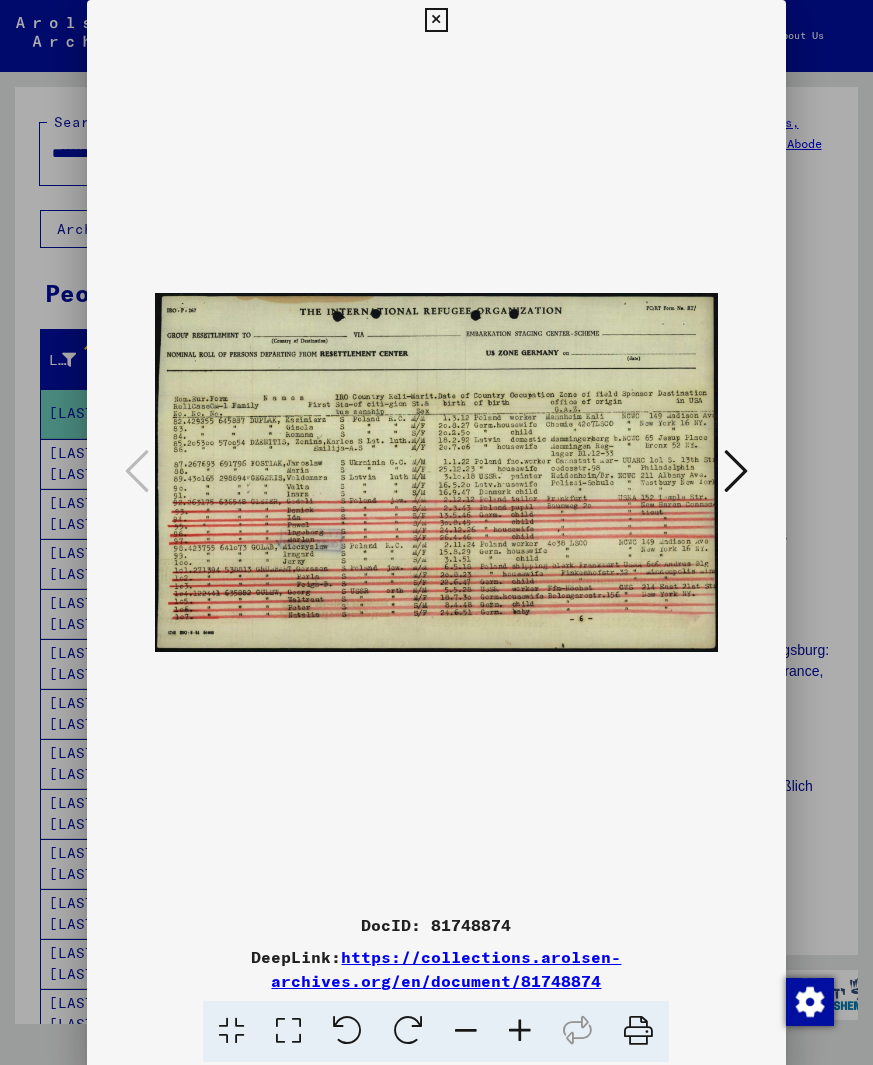 click on "DocID: 81748874  DeepLink:  https://collections.arolsen-archives.org/en/document/81748874" at bounding box center (436, 531) 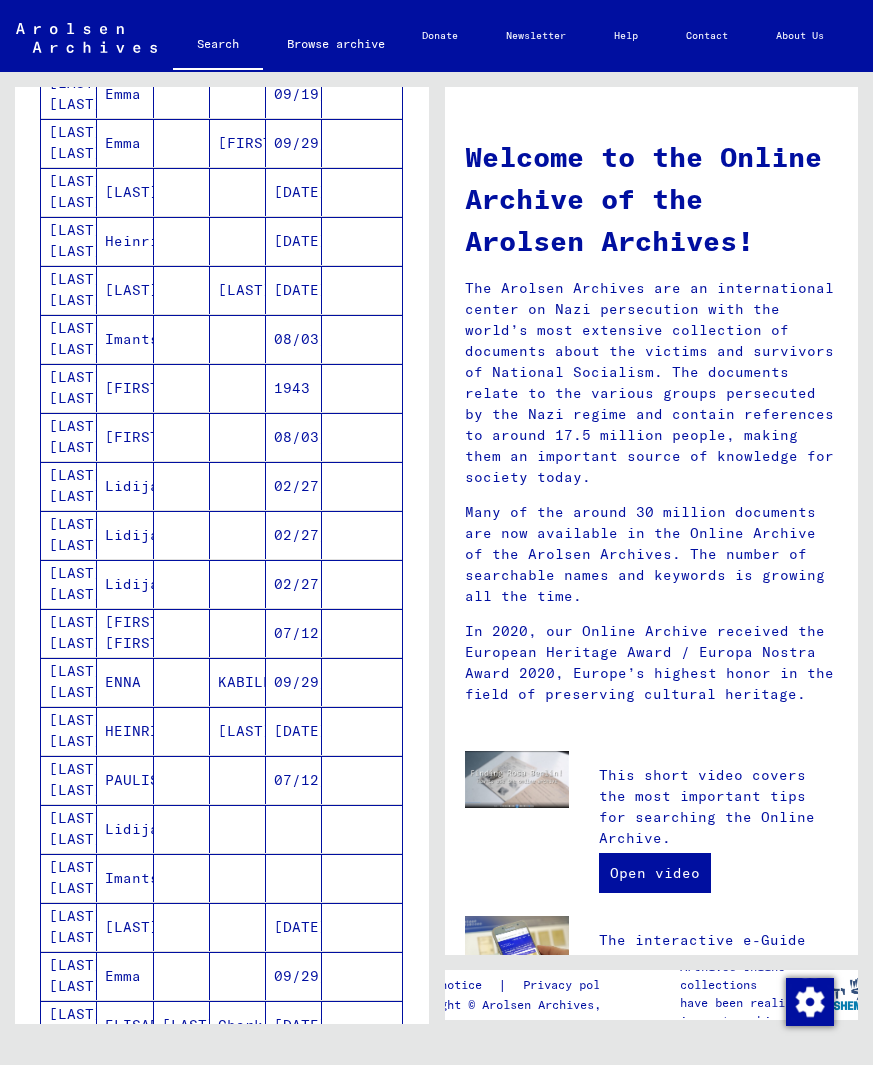 scroll, scrollTop: 468, scrollLeft: 0, axis: vertical 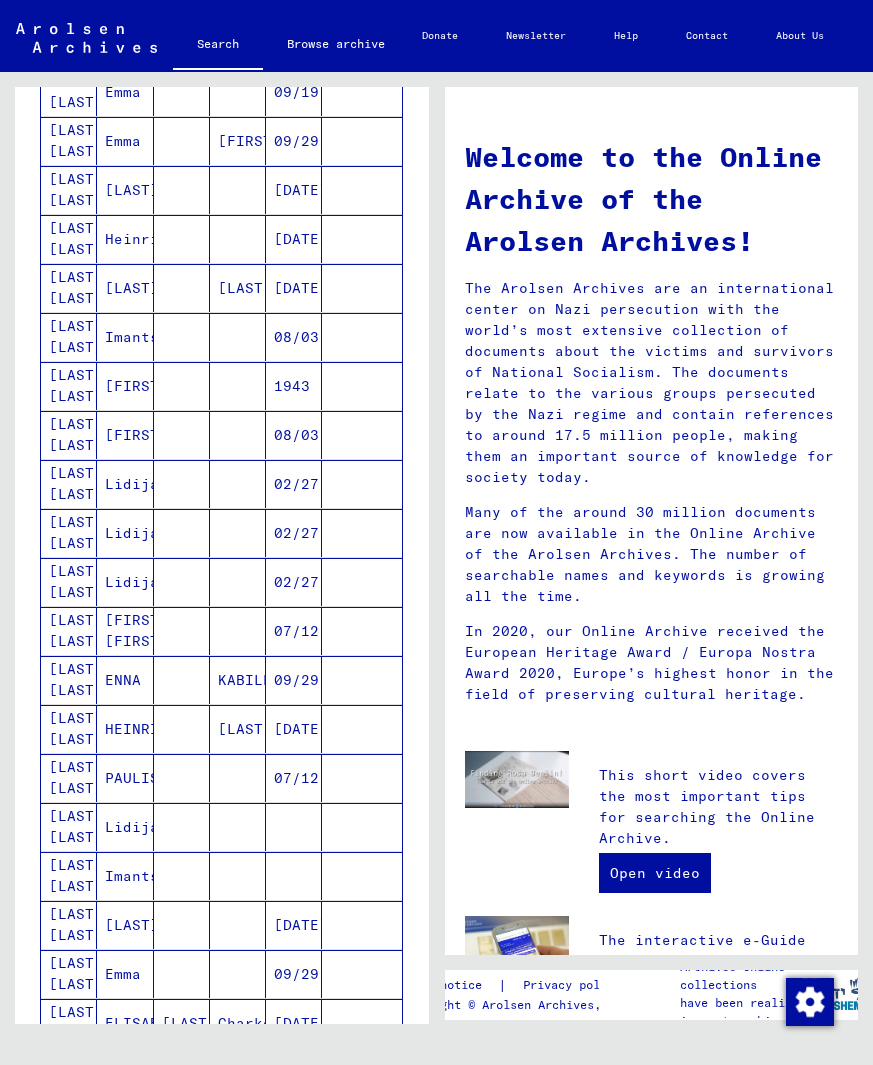 click on "[FIRST] [FIRST]" at bounding box center [125, 680] 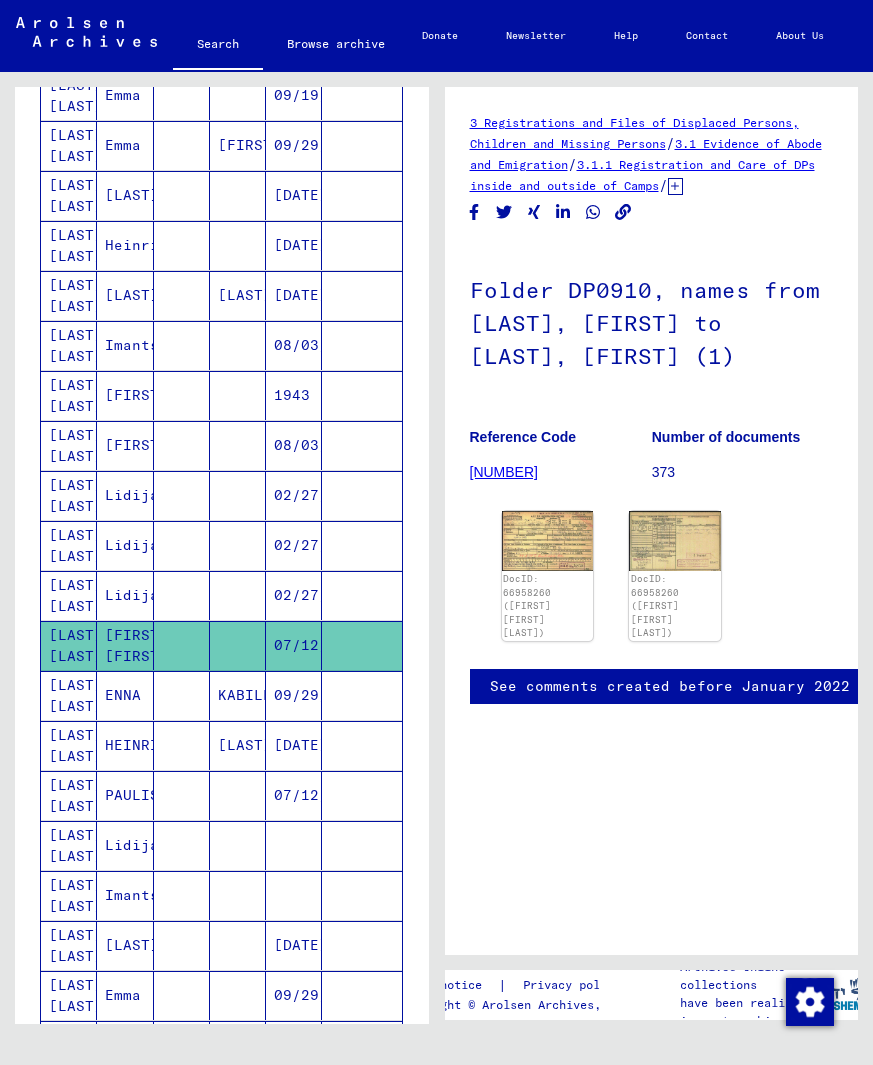 scroll, scrollTop: 0, scrollLeft: 0, axis: both 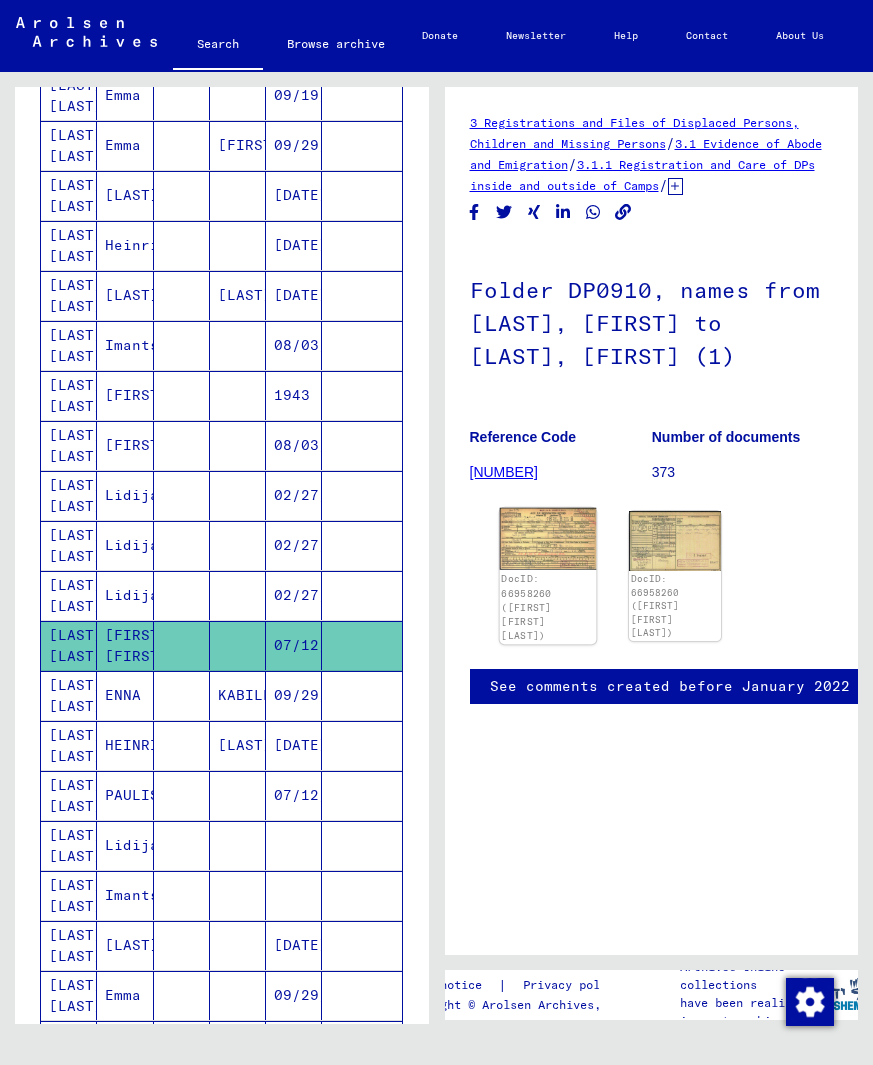 click 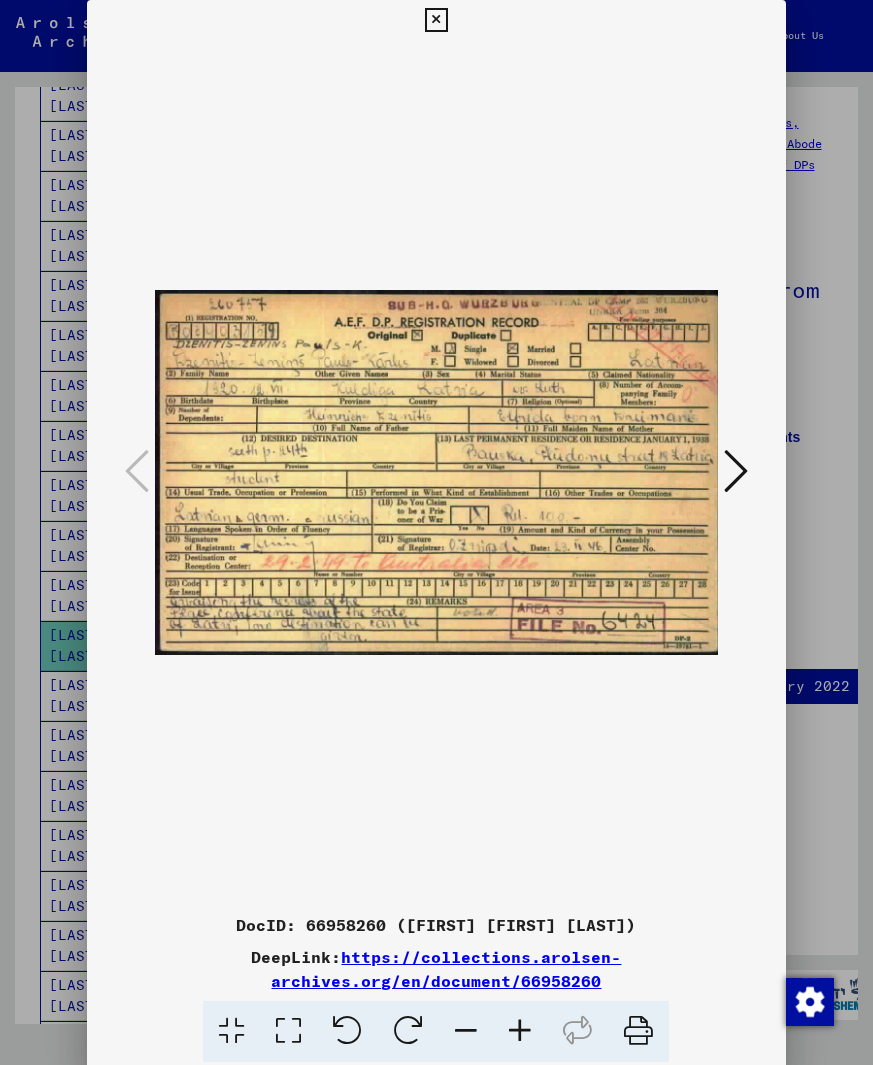 click at bounding box center (436, 472) 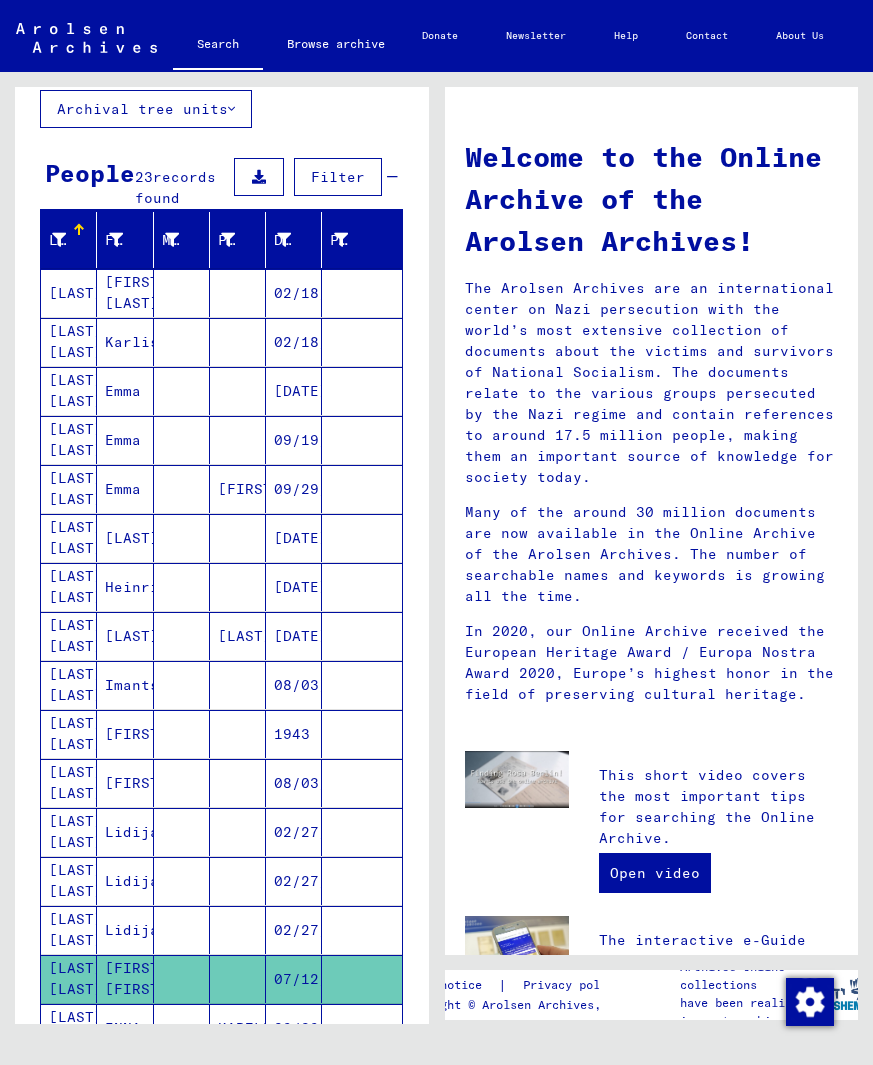 scroll, scrollTop: 0, scrollLeft: 0, axis: both 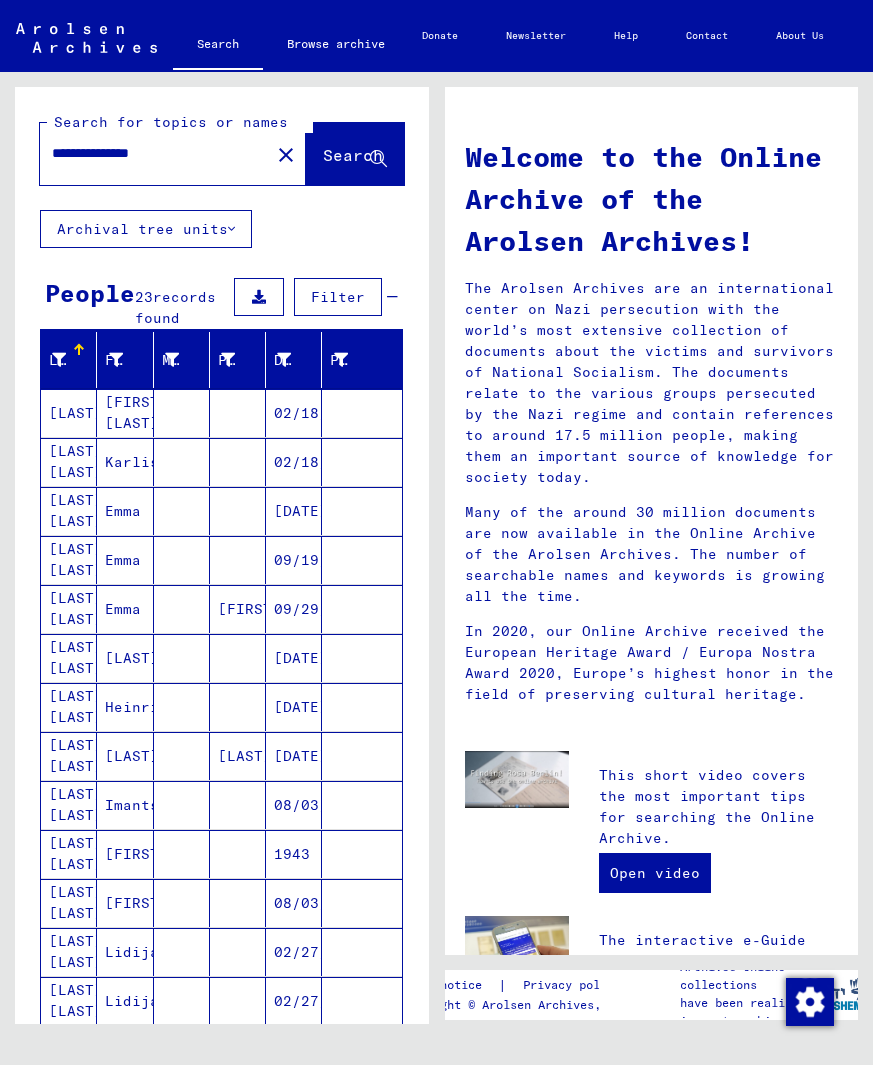 click on "**********" 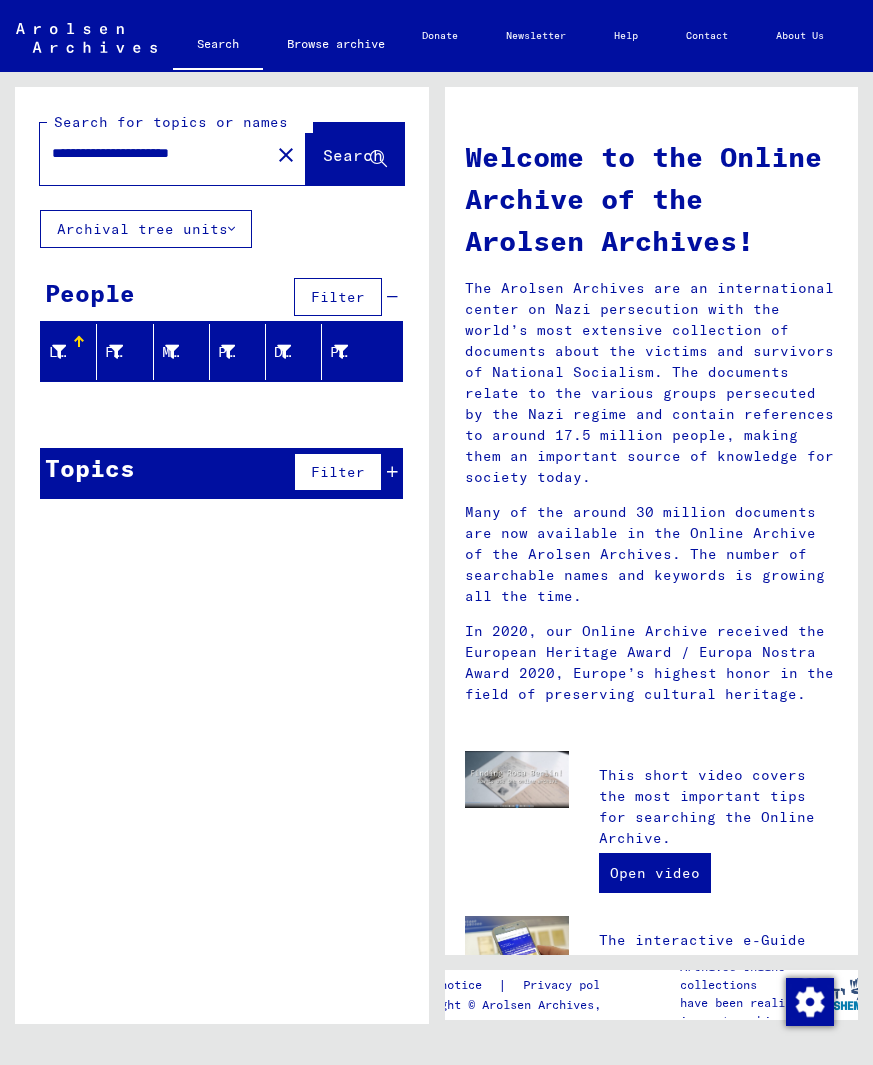 click on "**********" at bounding box center [149, 153] 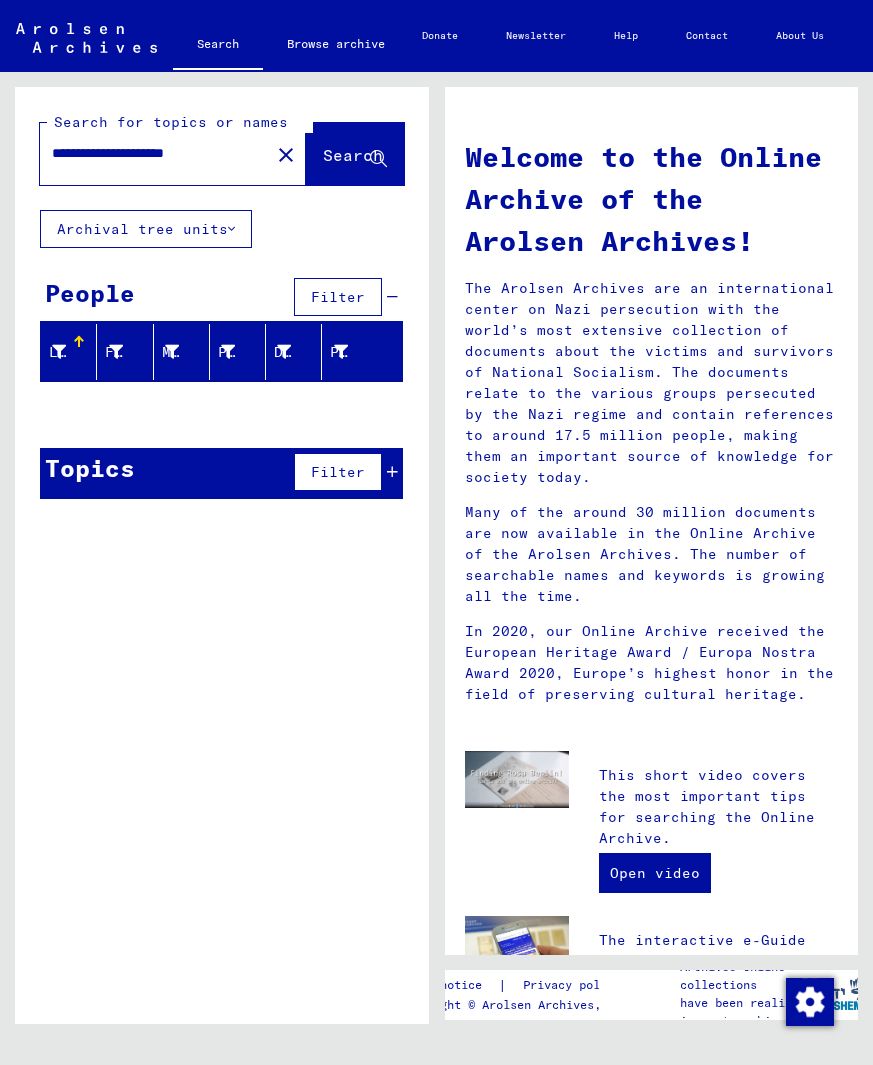 type on "**********" 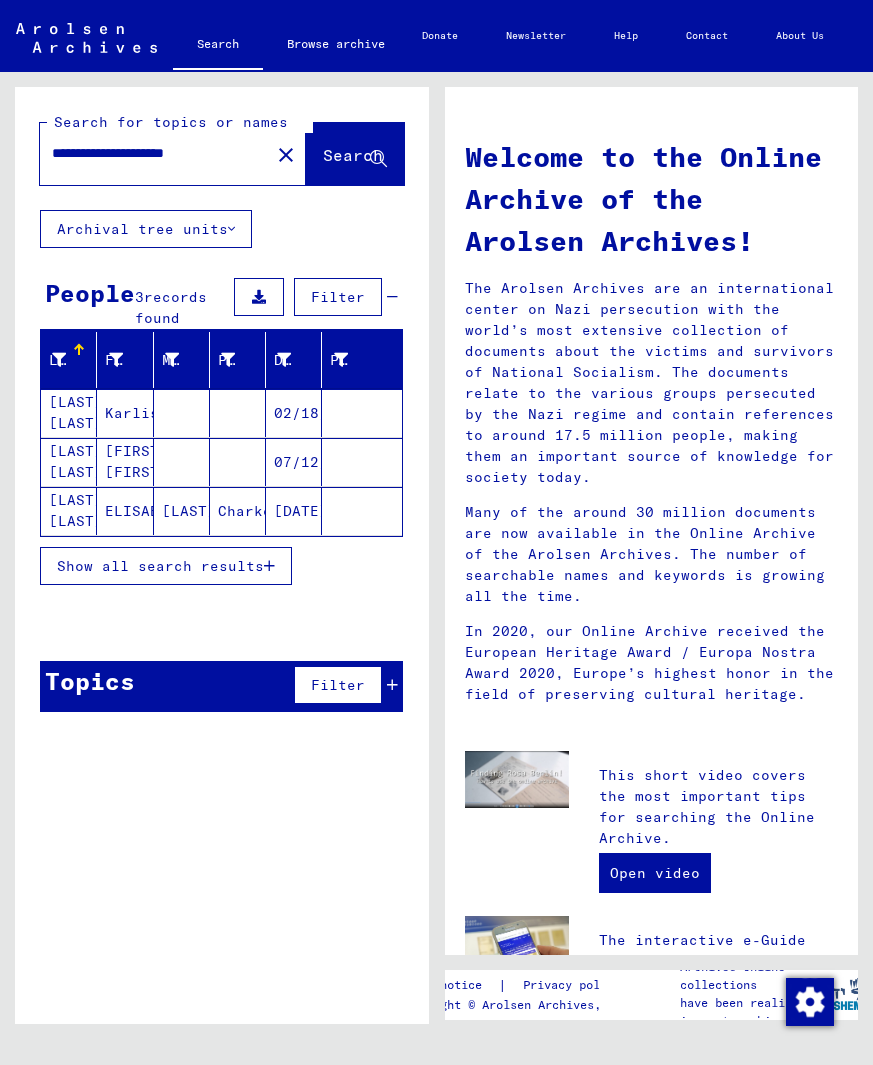 click on "Karlis" at bounding box center (125, 462) 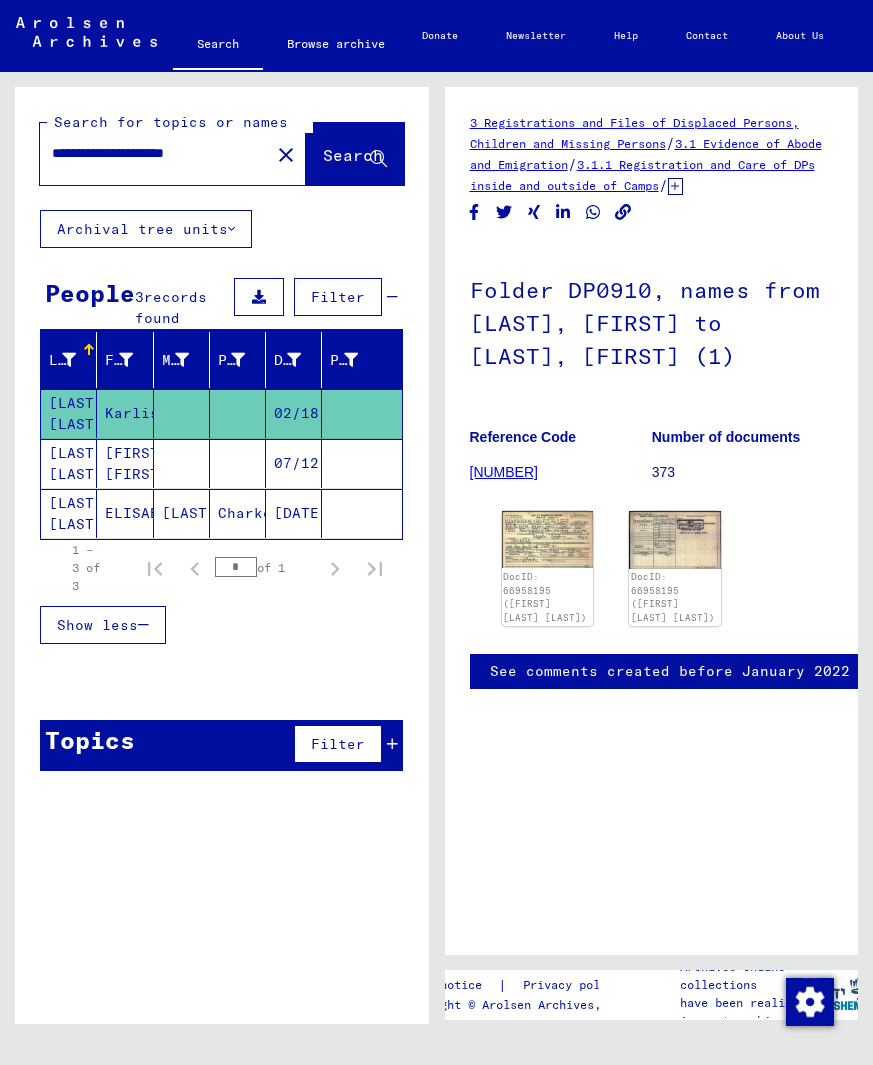 scroll, scrollTop: 0, scrollLeft: 0, axis: both 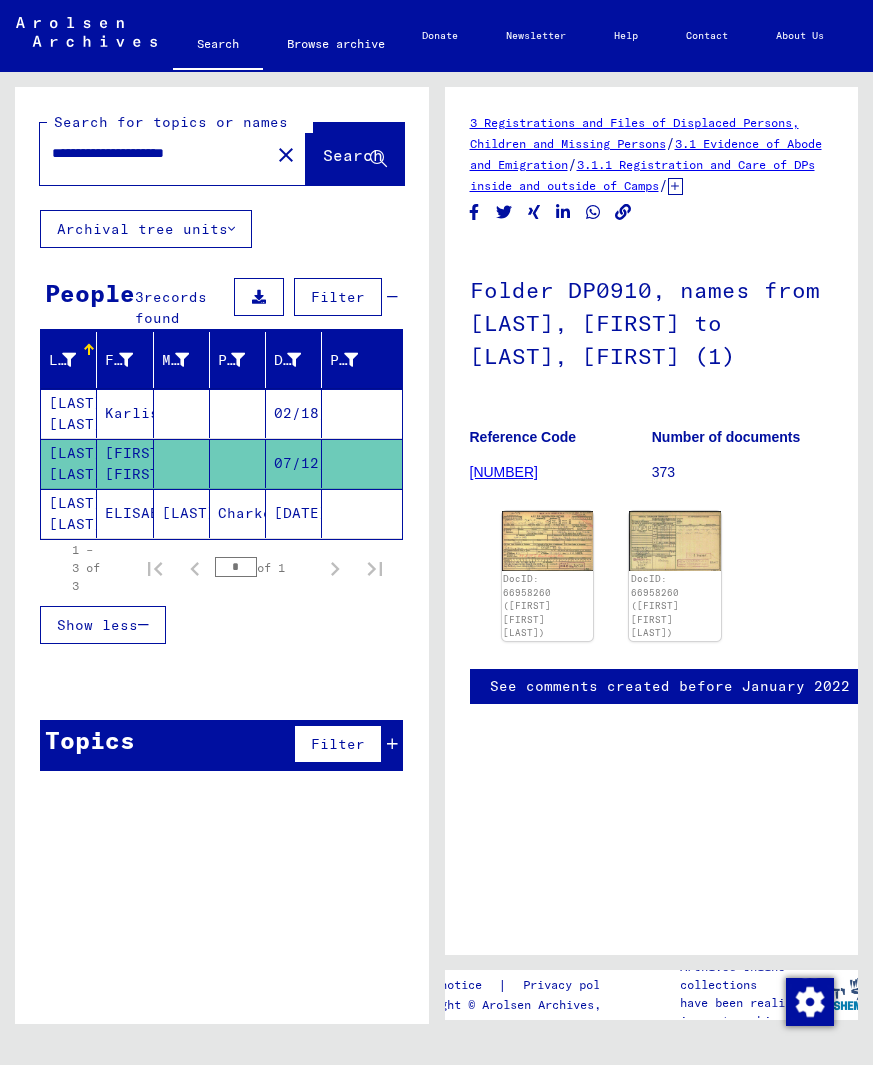click on "ELISABET" 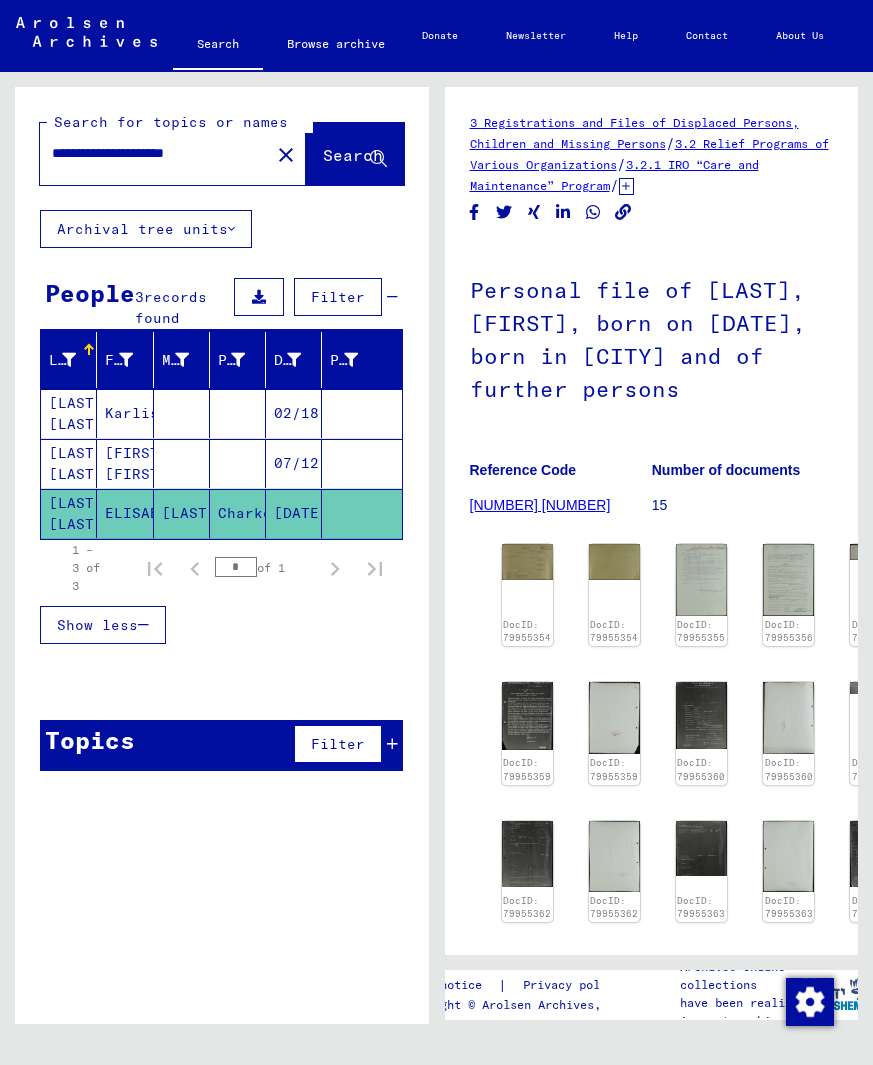 scroll, scrollTop: 0, scrollLeft: 0, axis: both 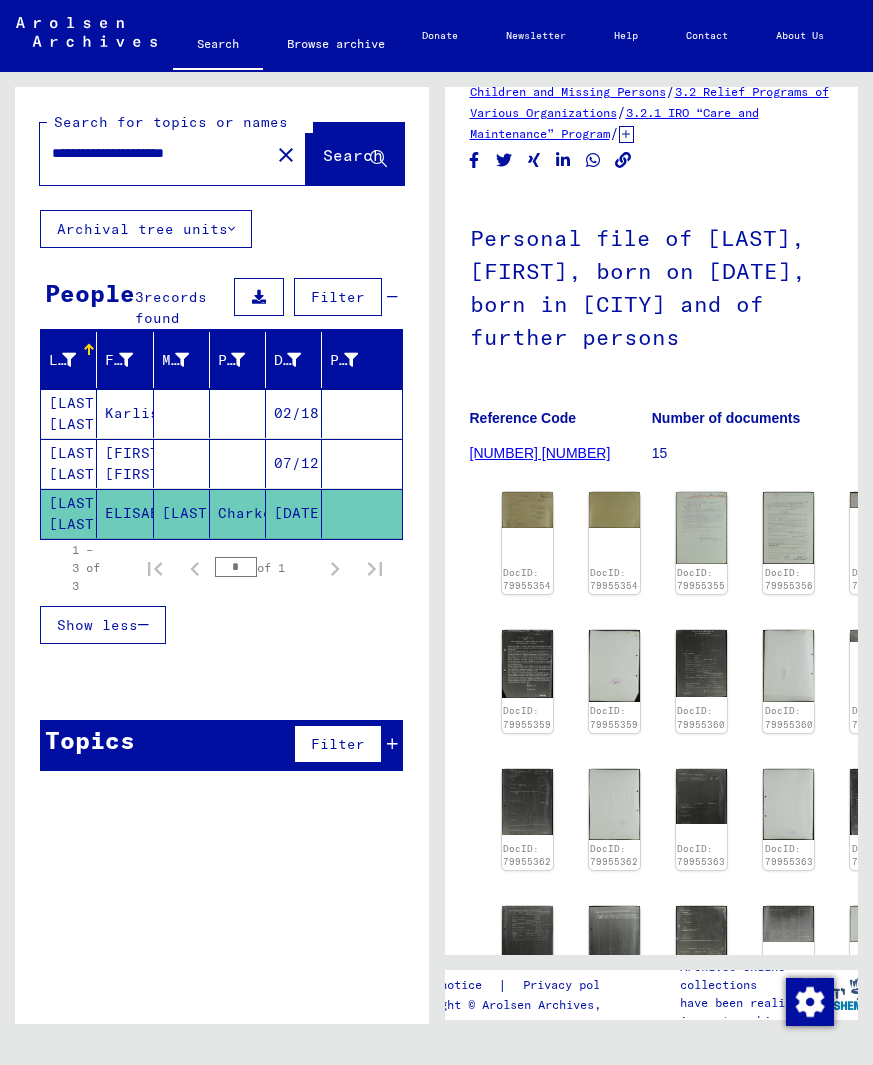 drag, startPoint x: 231, startPoint y: 155, endPoint x: 27, endPoint y: 117, distance: 207.50903 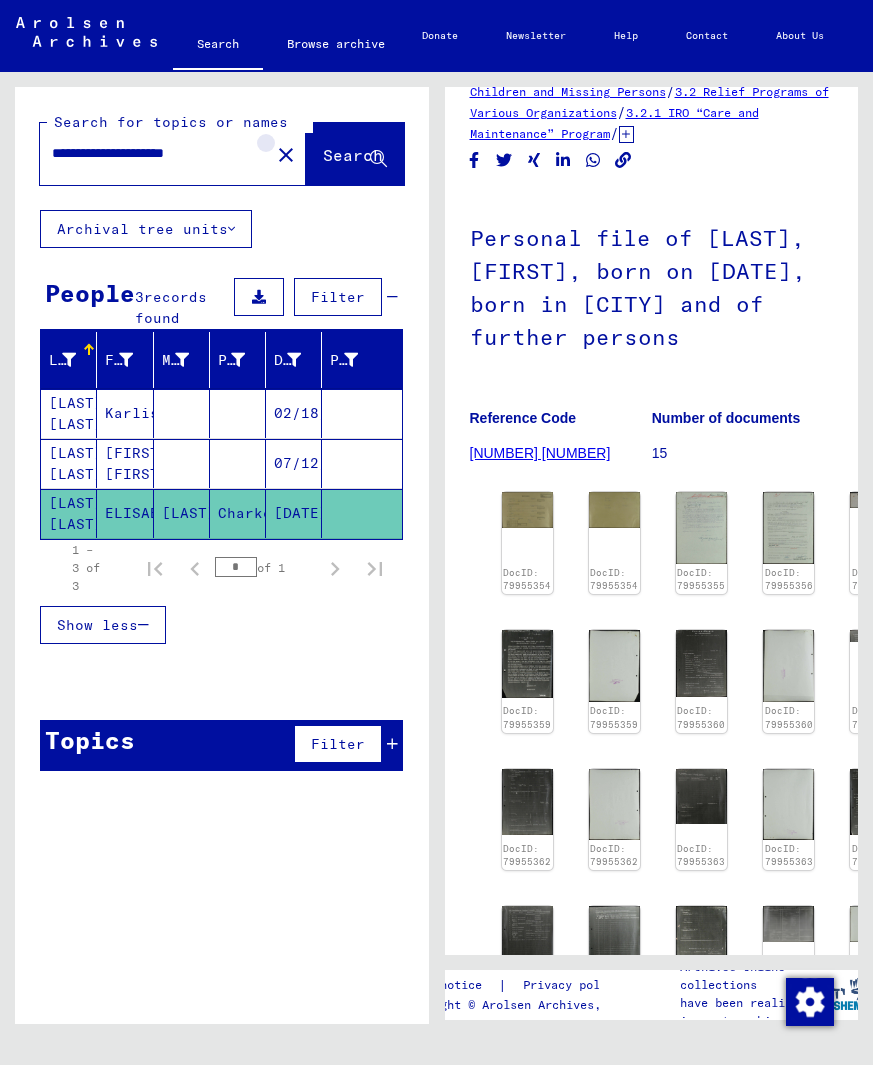 click on "close" 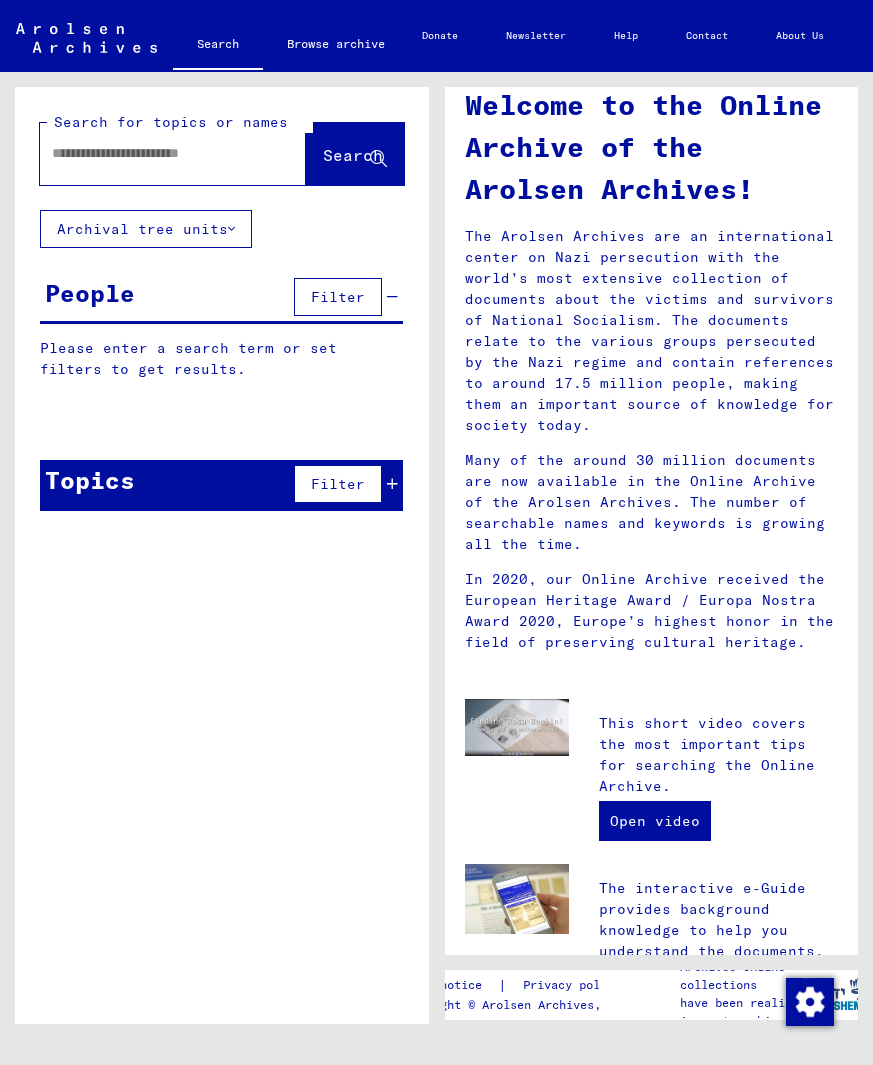 click at bounding box center [149, 153] 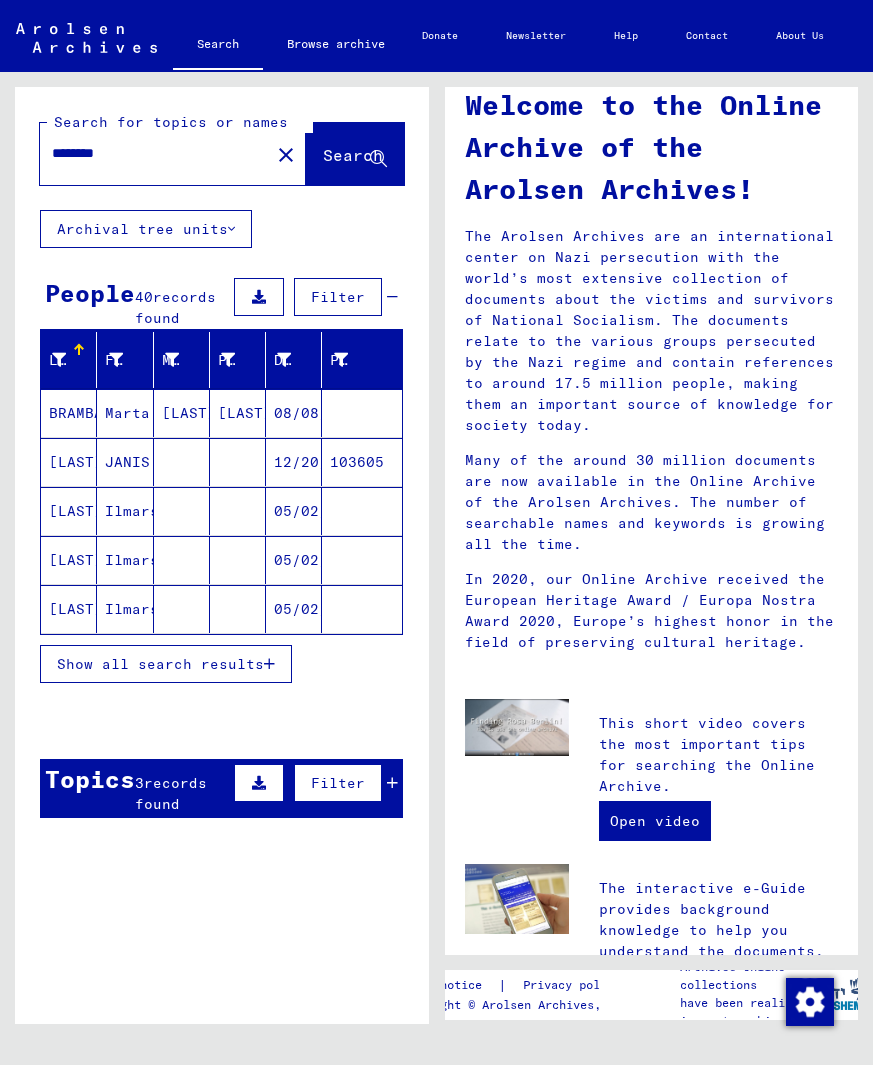 click on "********" at bounding box center [149, 153] 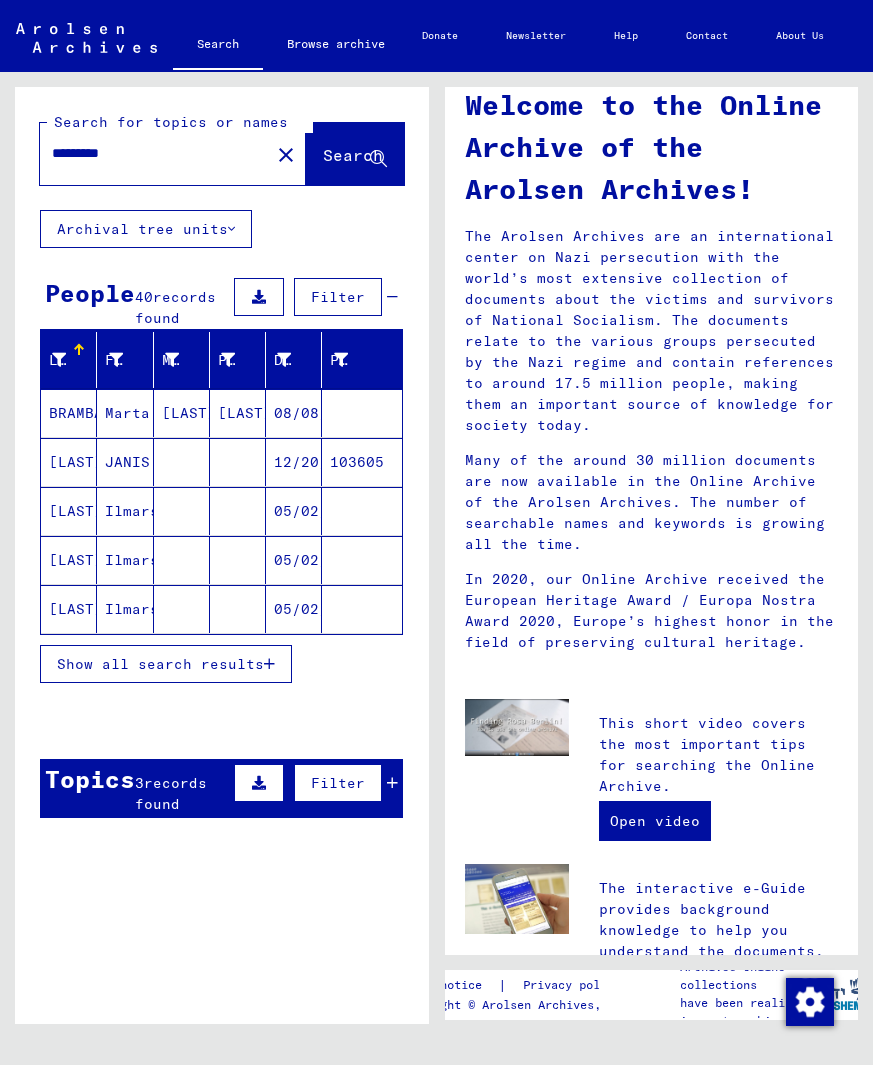 type on "*********" 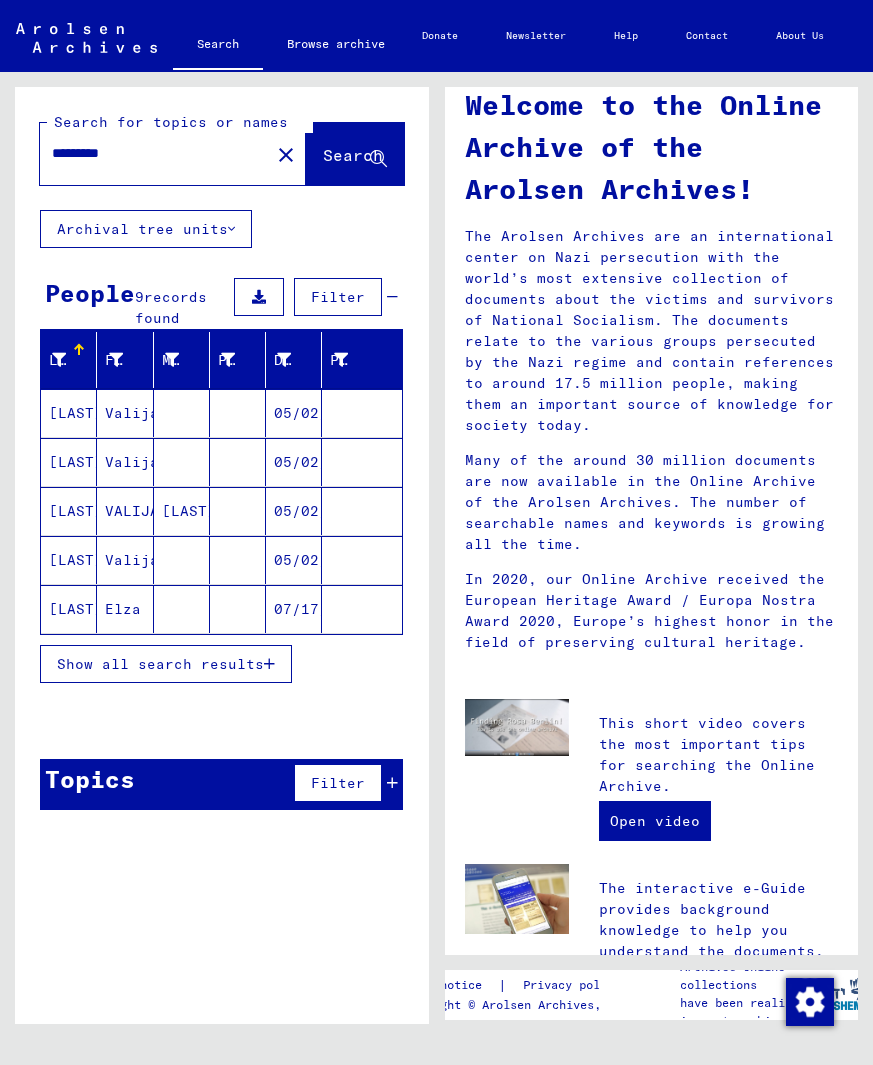 click on "[LAST]" at bounding box center (69, 462) 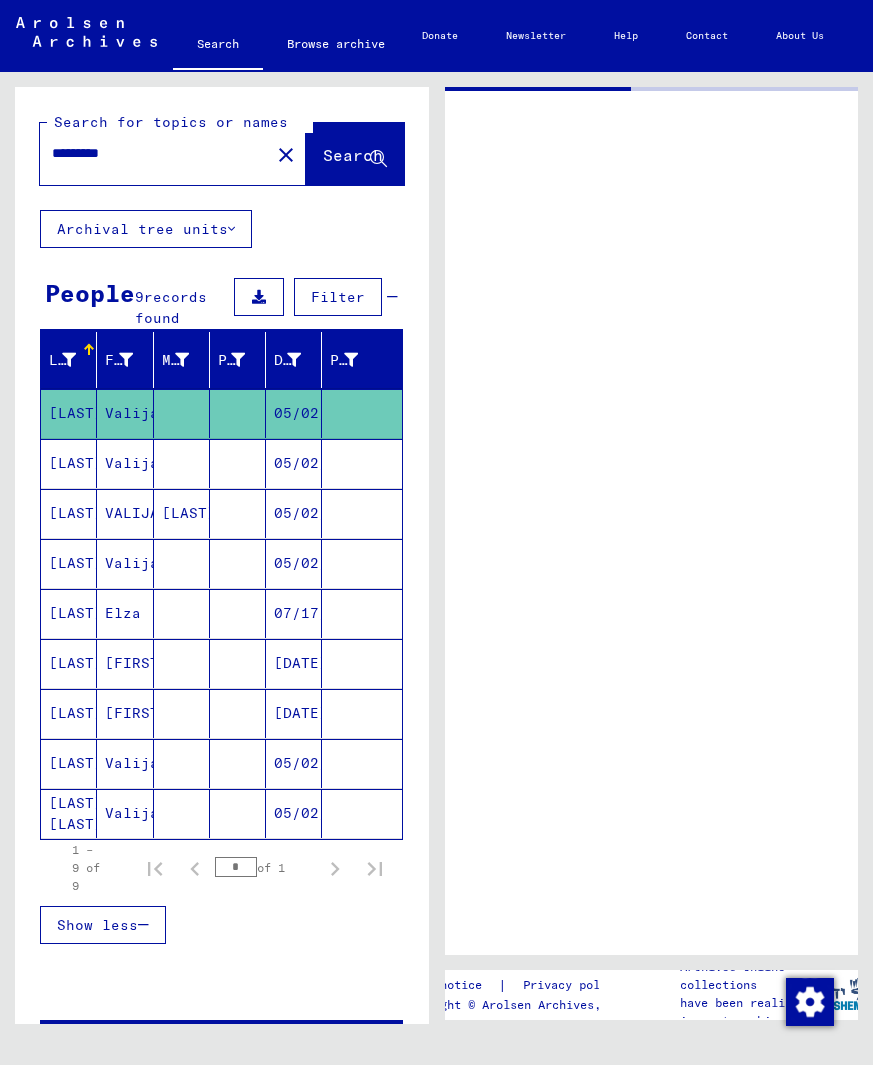 scroll, scrollTop: 0, scrollLeft: 0, axis: both 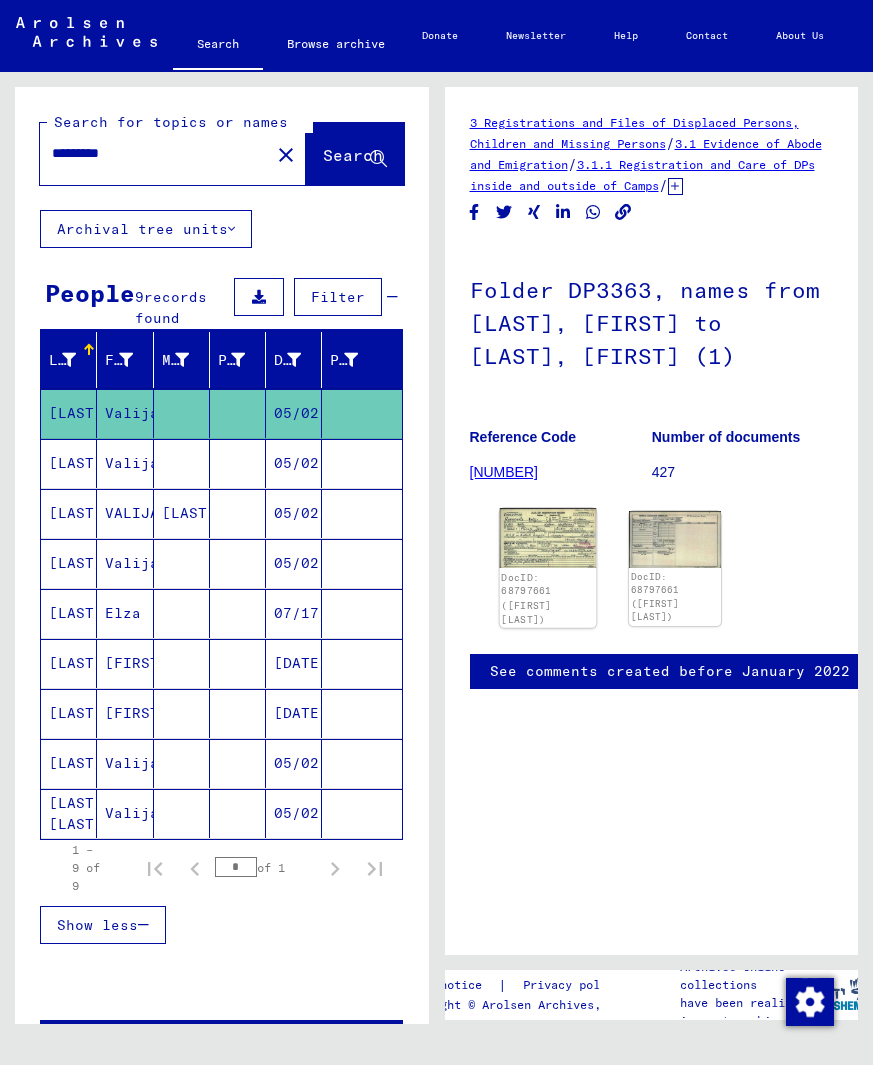 click 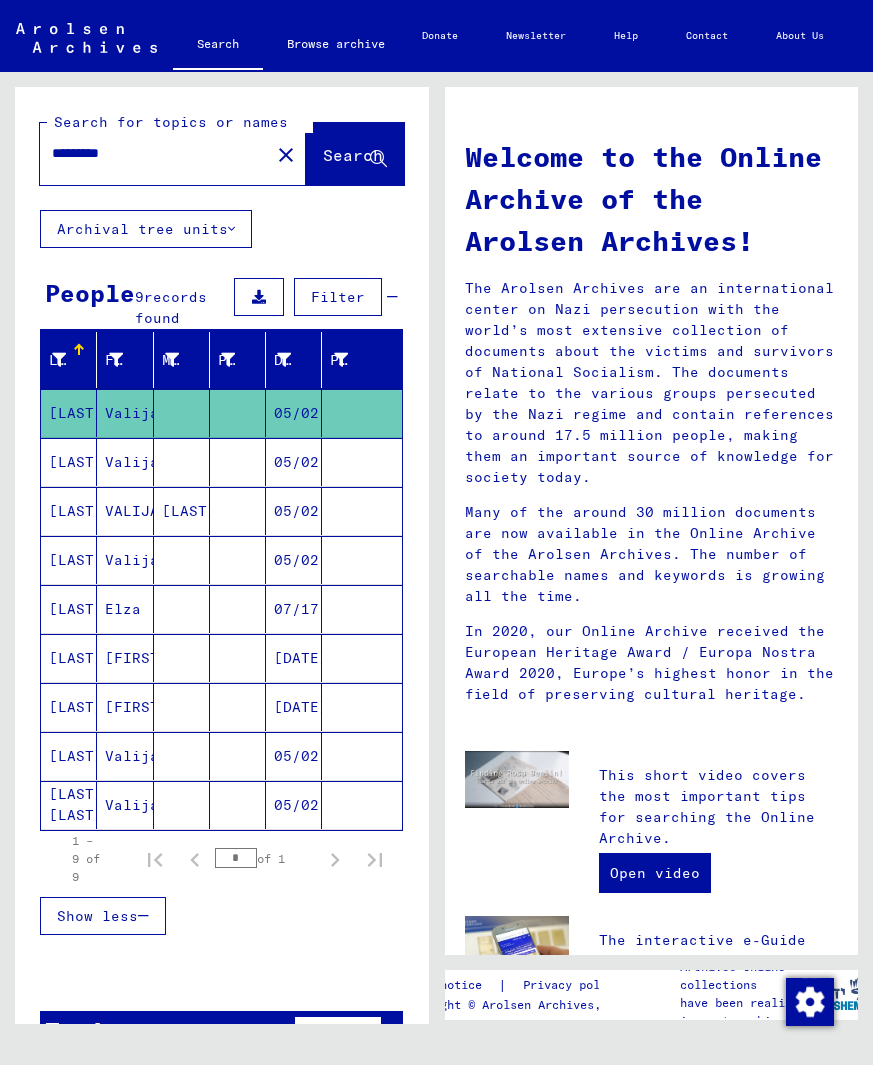 click on "[LAST]" at bounding box center [69, 805] 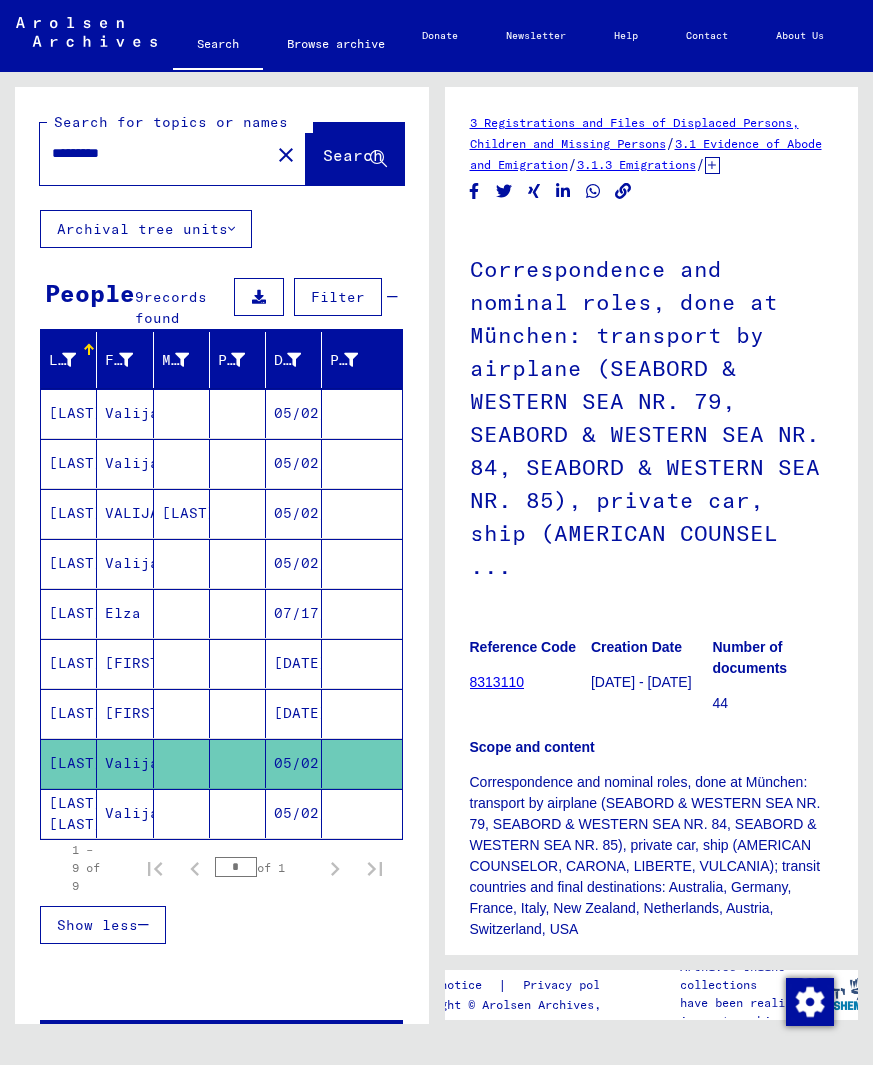 scroll, scrollTop: 0, scrollLeft: 0, axis: both 